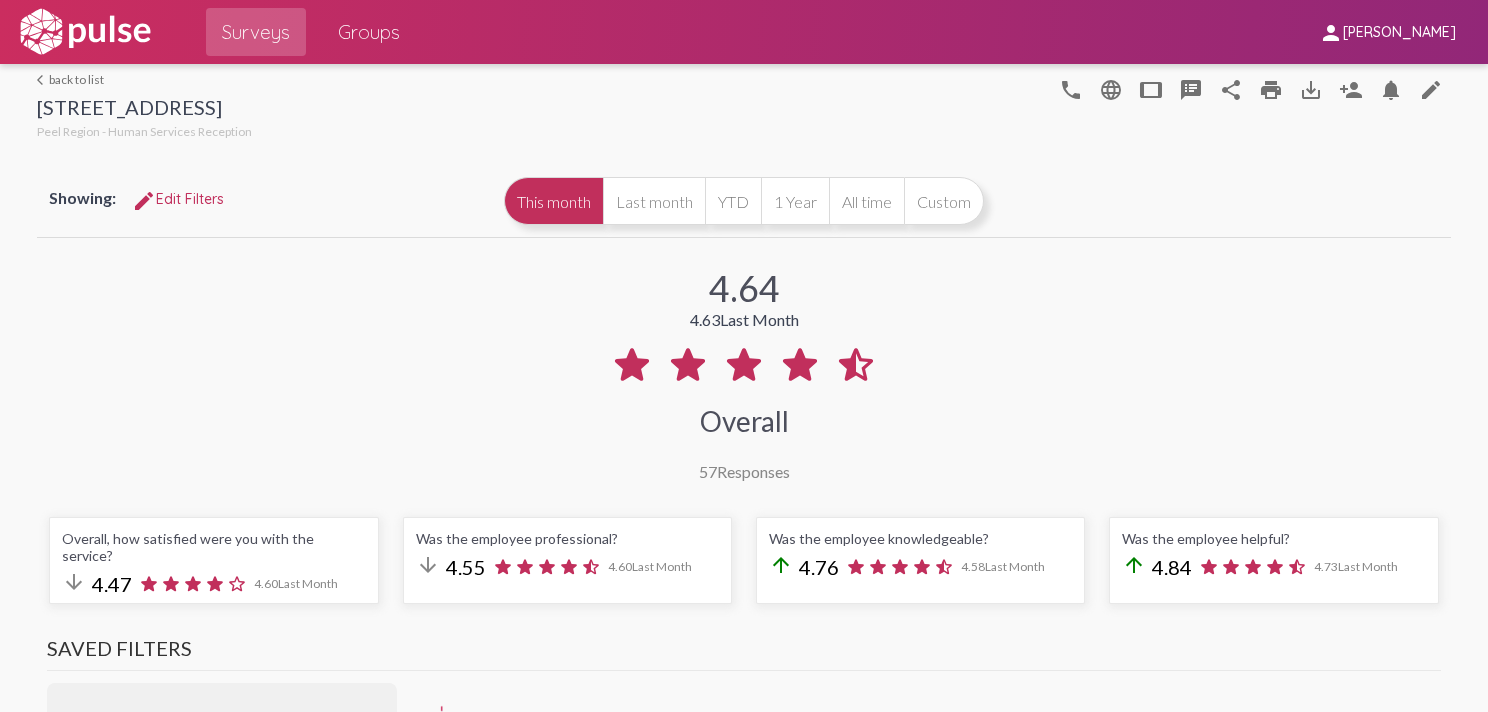 scroll, scrollTop: 0, scrollLeft: 0, axis: both 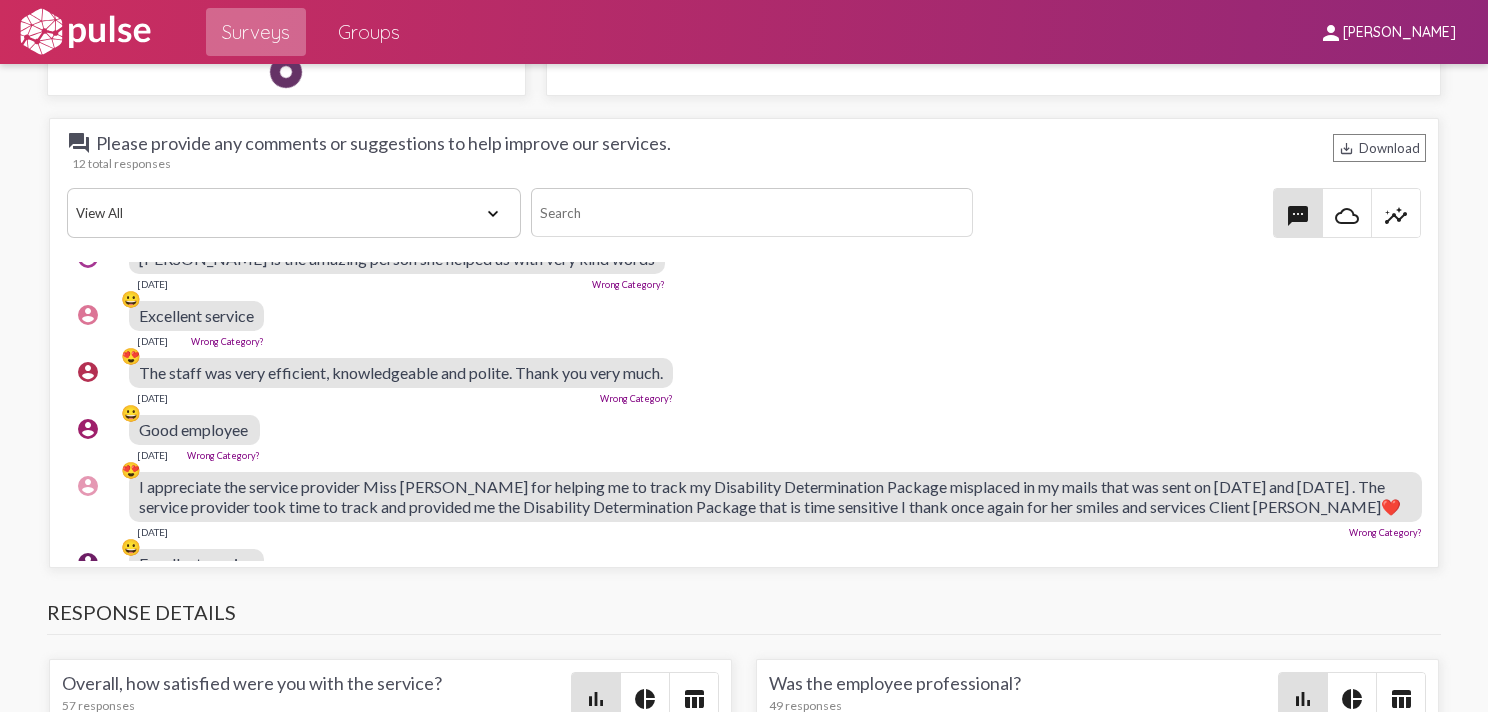 click on "Surveys" 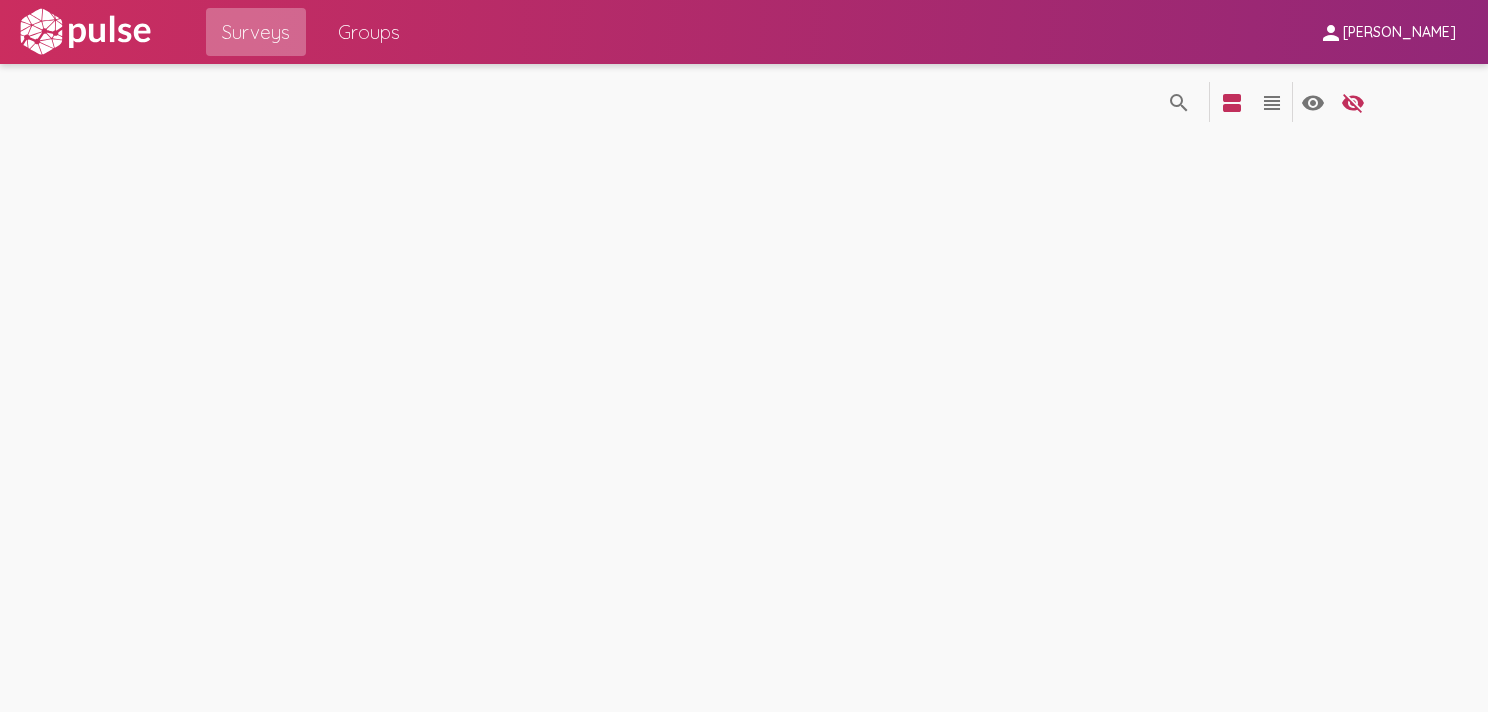 scroll, scrollTop: 0, scrollLeft: 0, axis: both 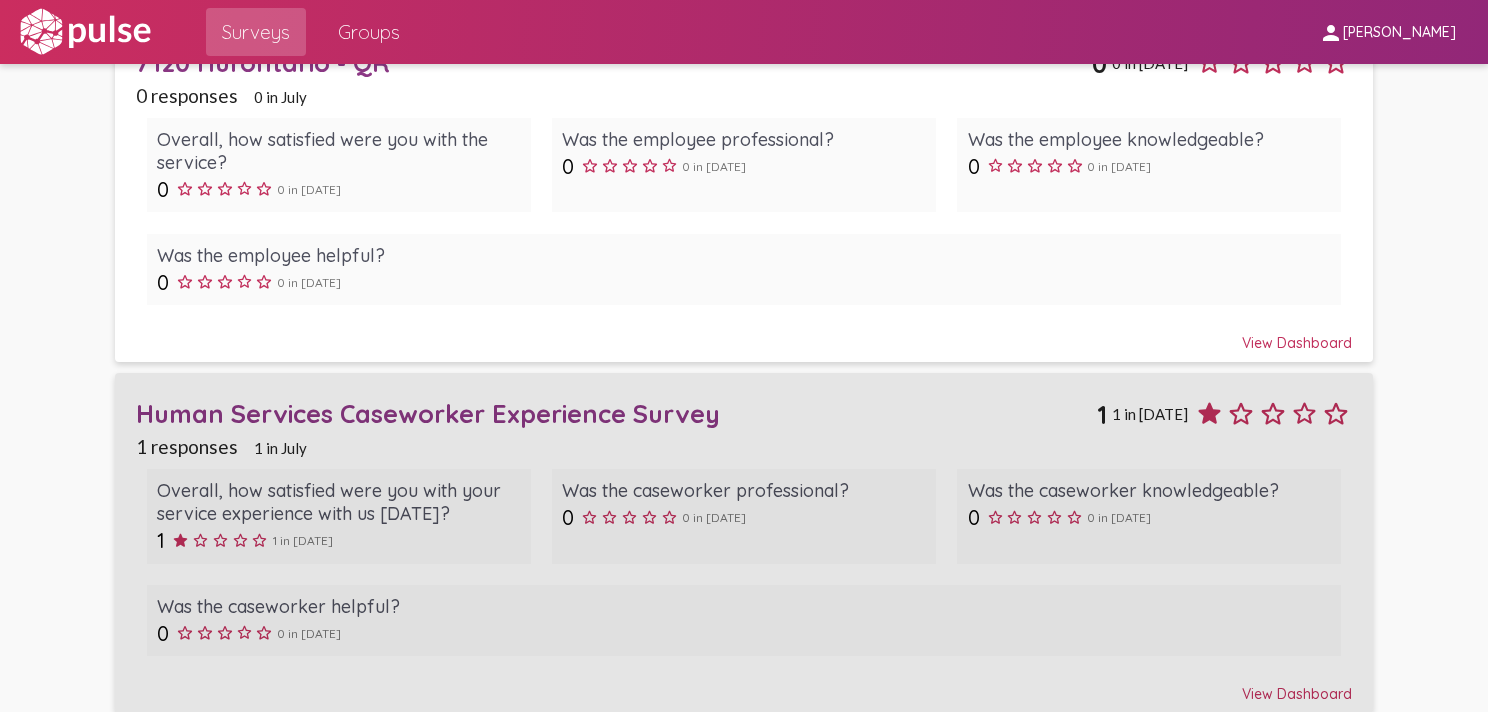 click on "Human Services Caseworker Experience Survey" 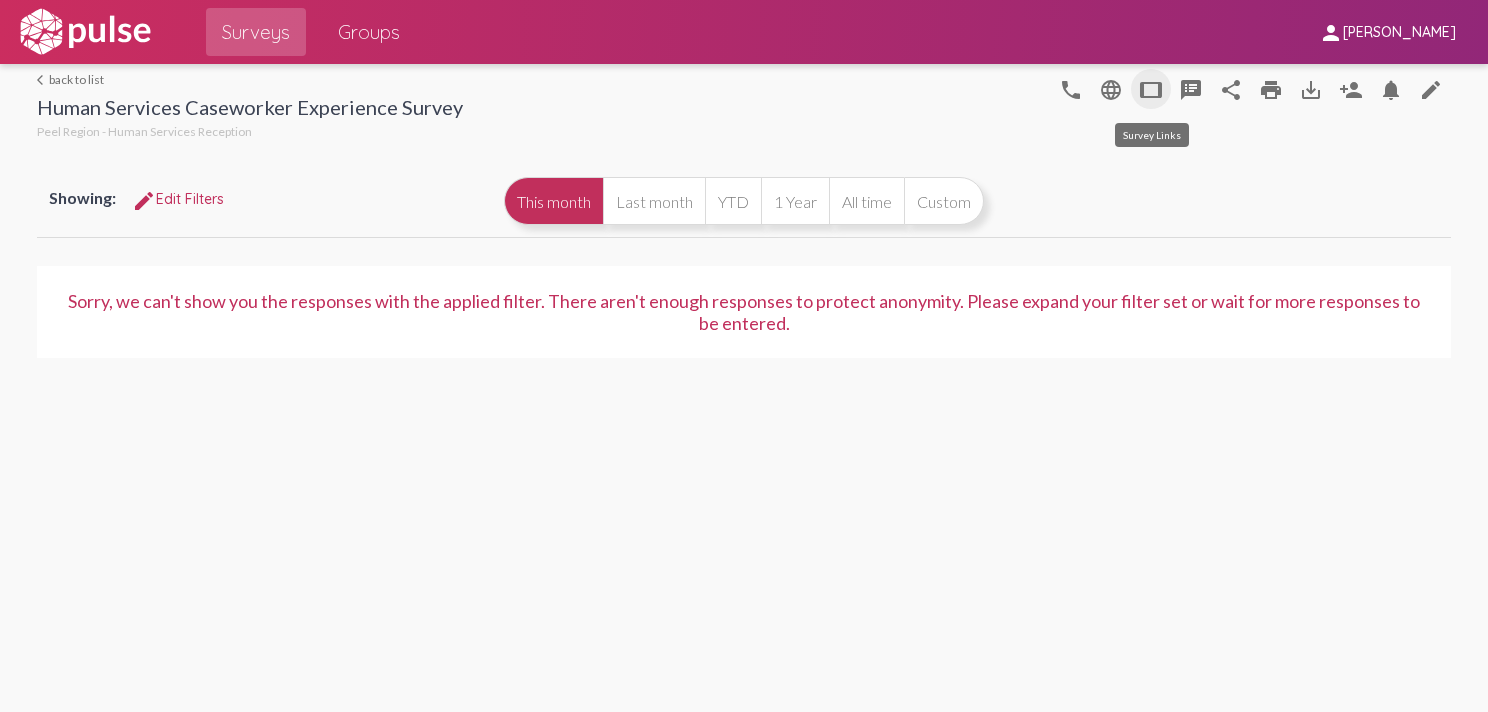 click on "tablet" 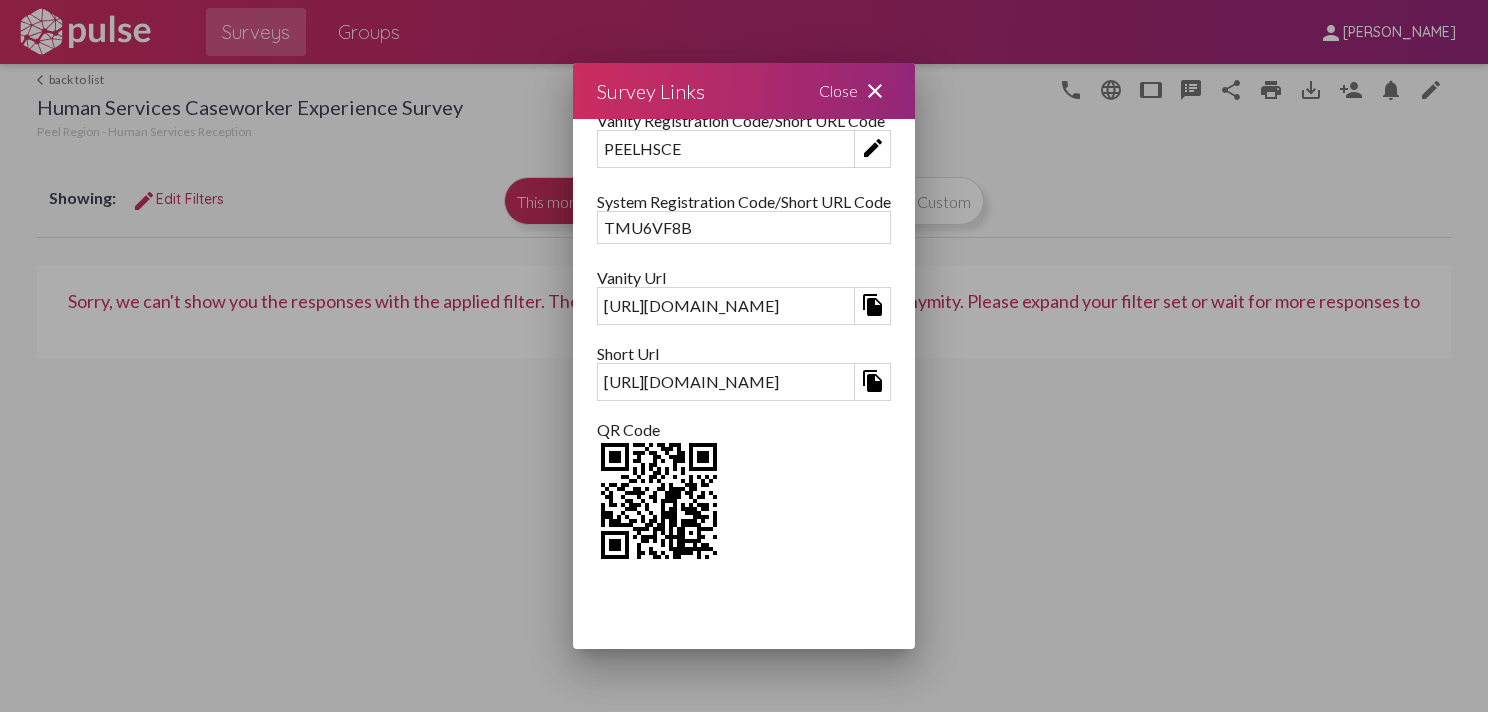 scroll, scrollTop: 222, scrollLeft: 0, axis: vertical 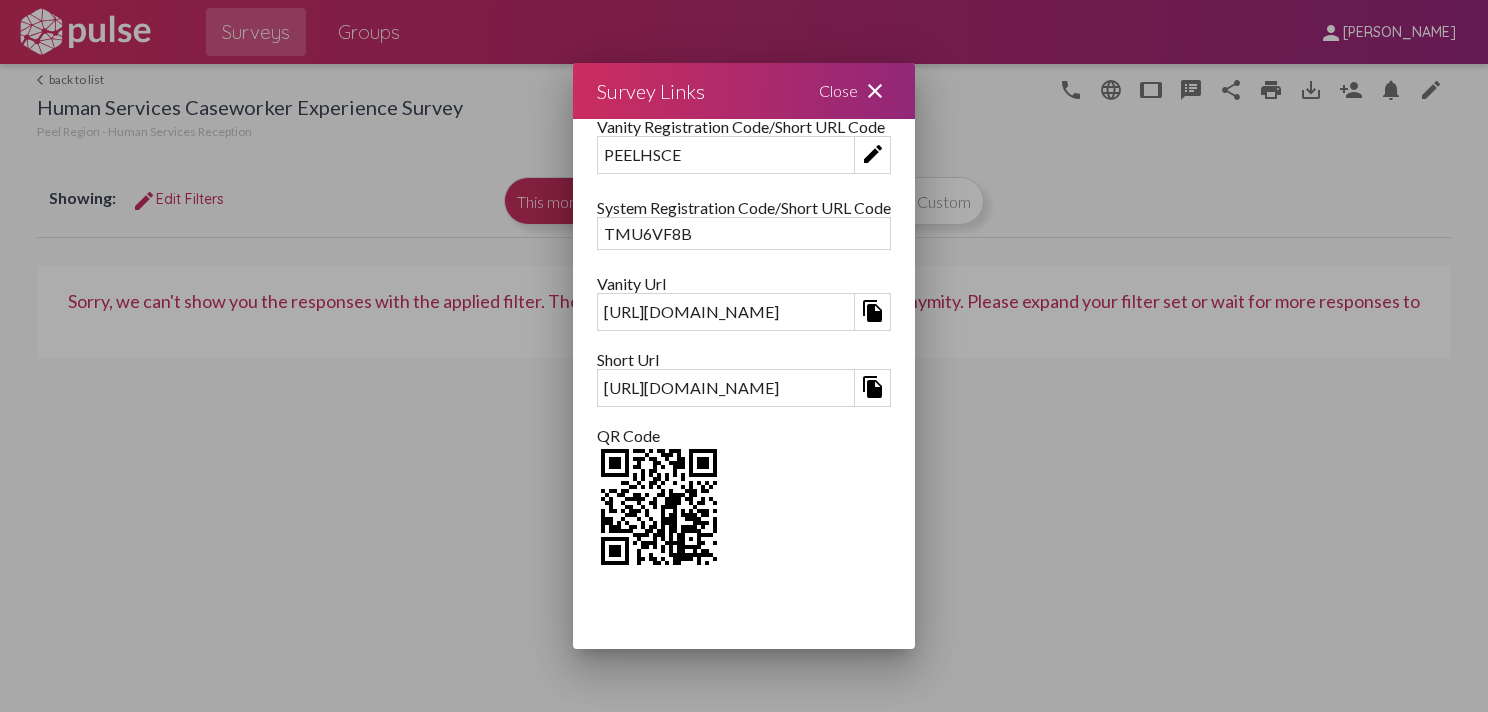click on "file_copy" at bounding box center (873, 311) 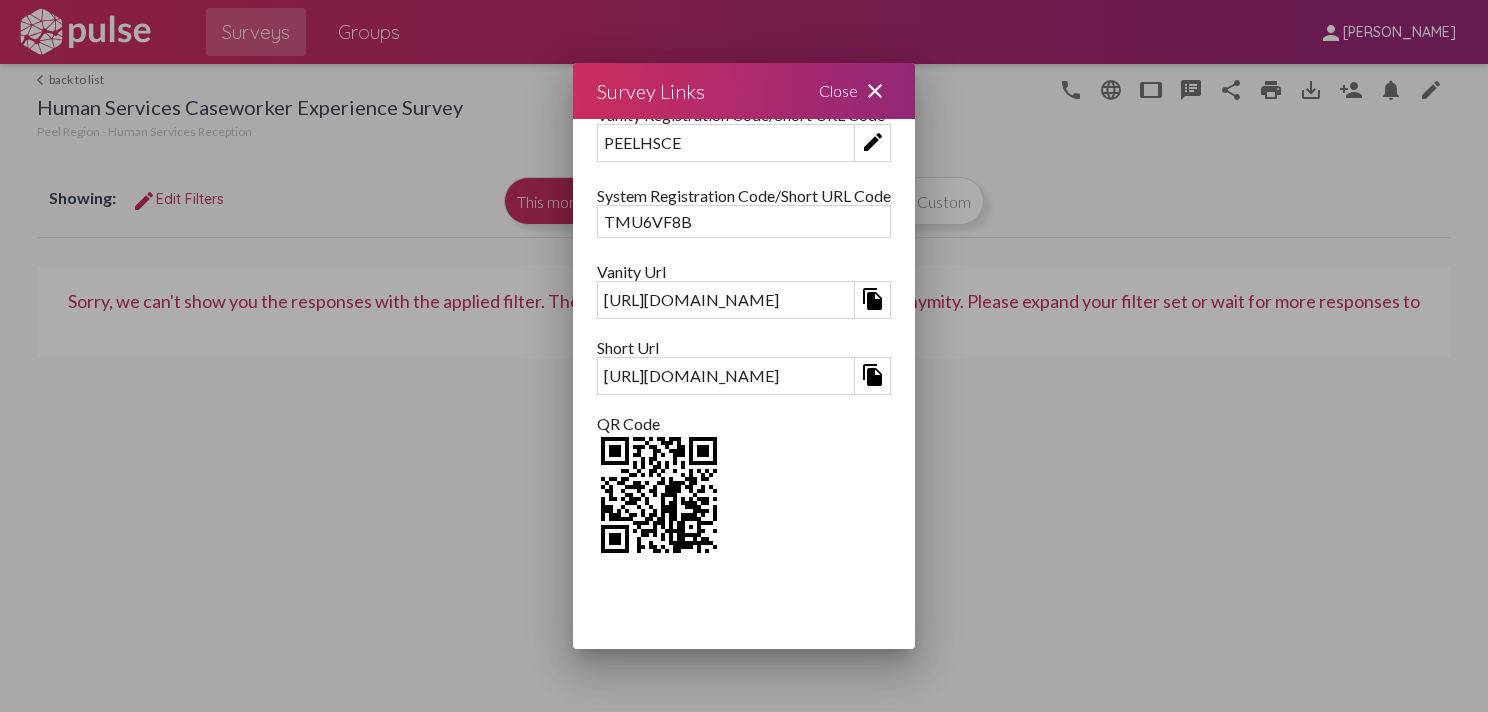 click at bounding box center (659, 495) 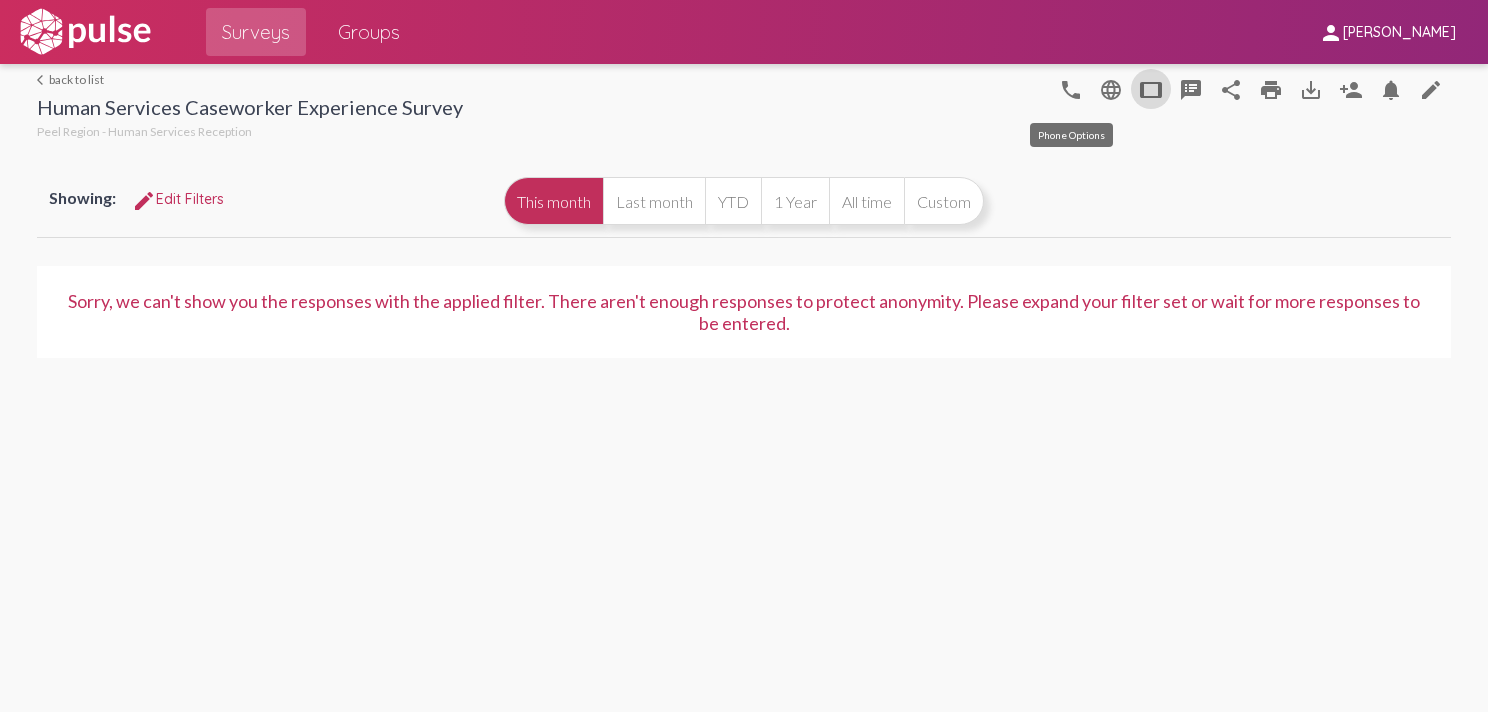 type 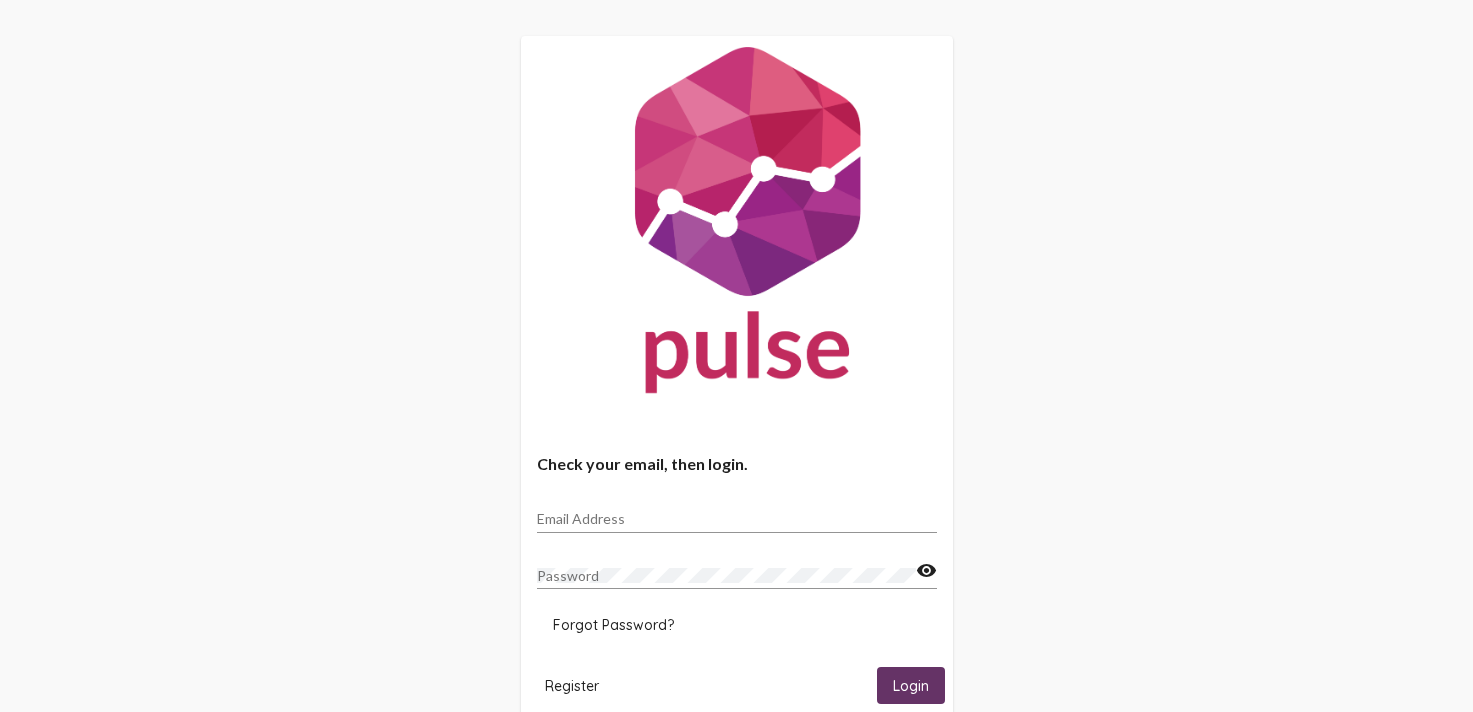 scroll, scrollTop: 0, scrollLeft: 0, axis: both 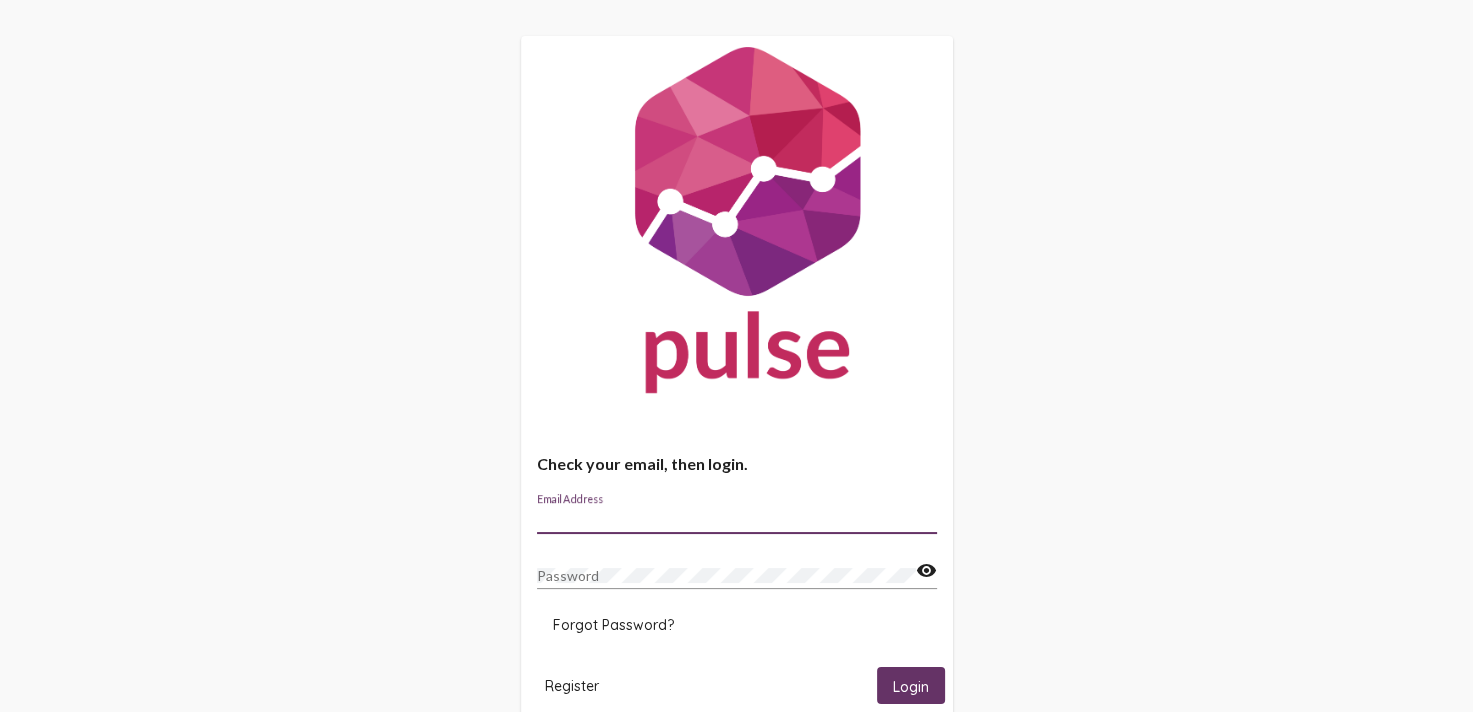 click on "Email Address" at bounding box center (737, 519) 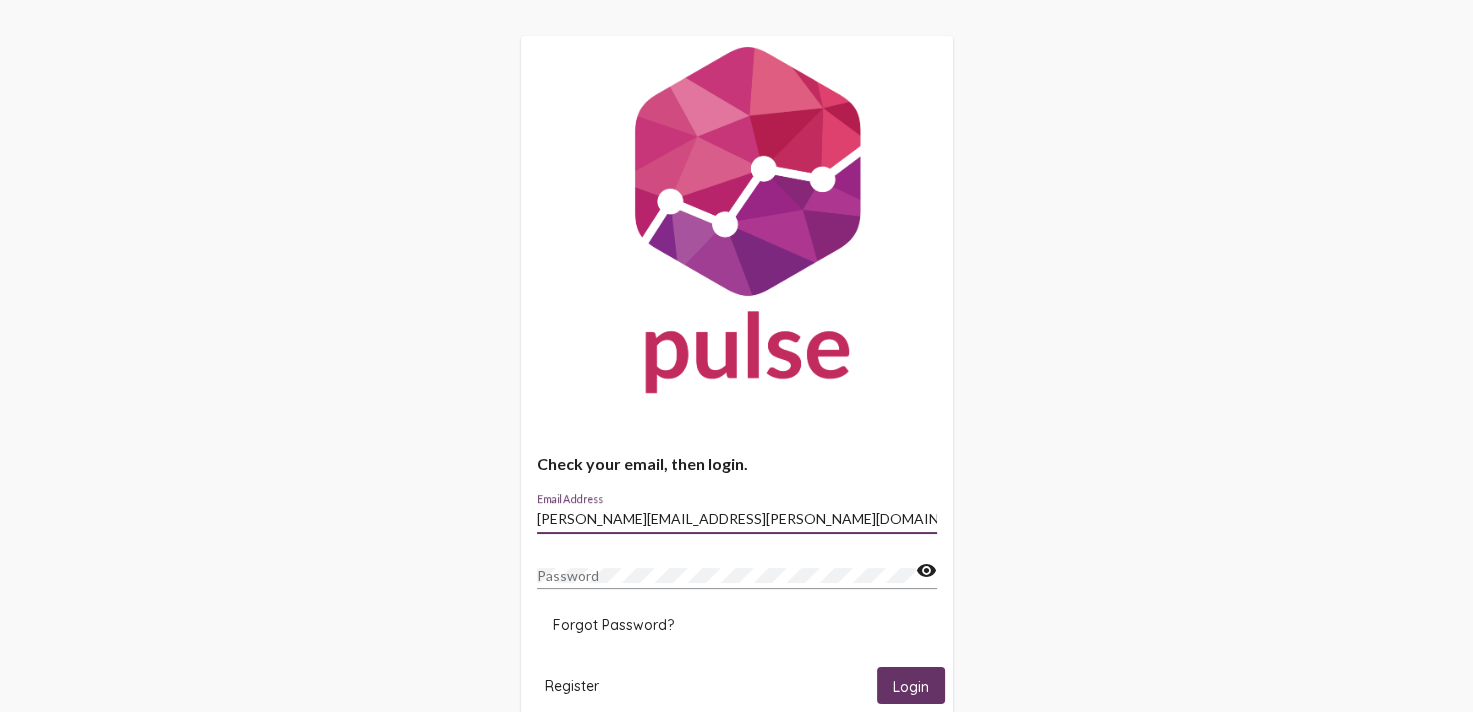 type on "[PERSON_NAME][EMAIL_ADDRESS][PERSON_NAME][DOMAIN_NAME]" 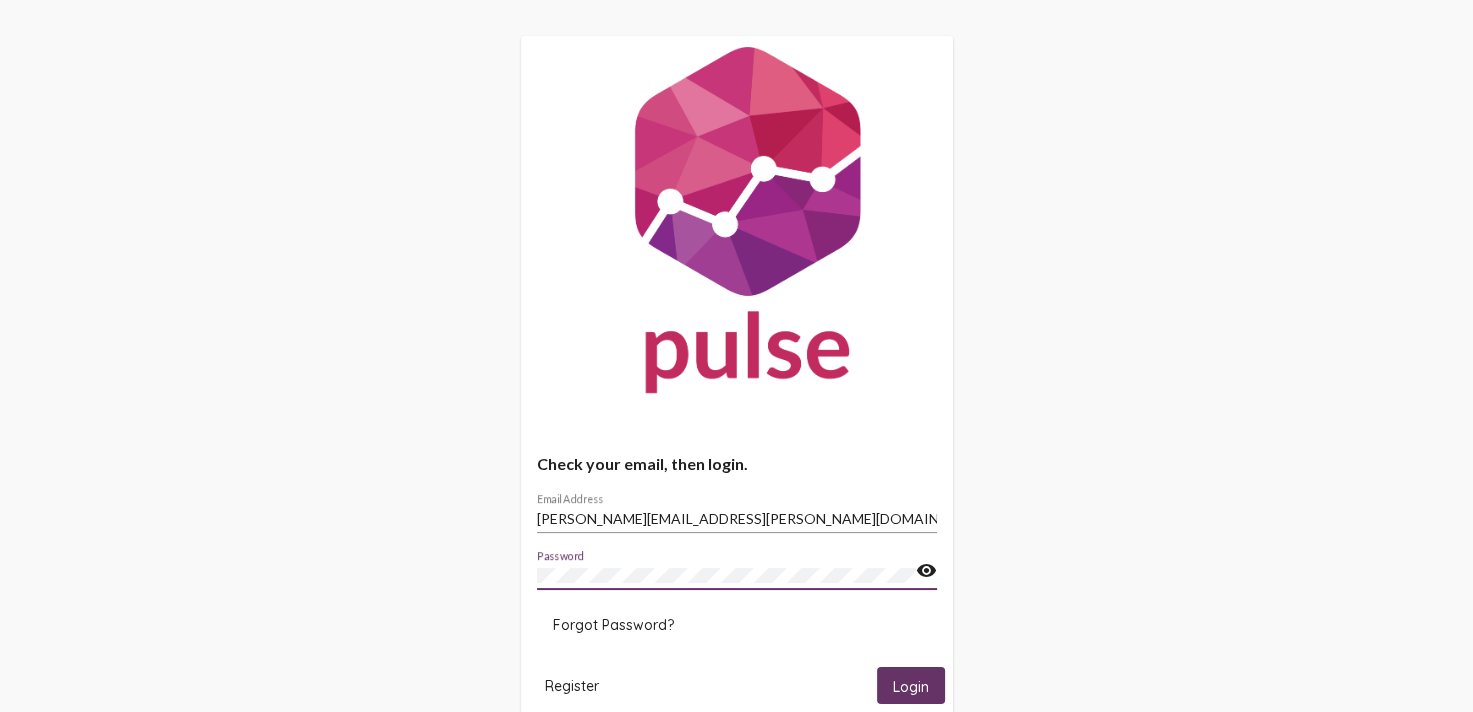click on "Login" 